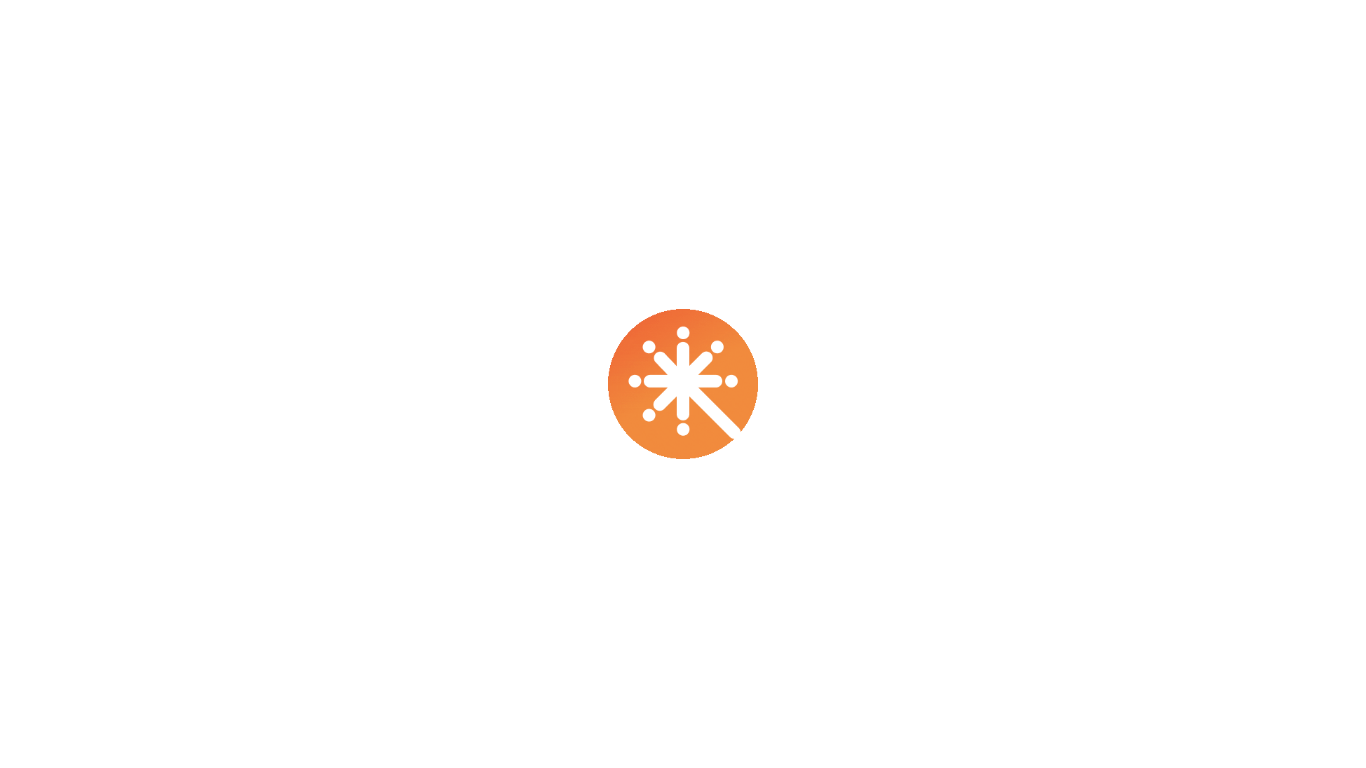 scroll, scrollTop: 0, scrollLeft: 0, axis: both 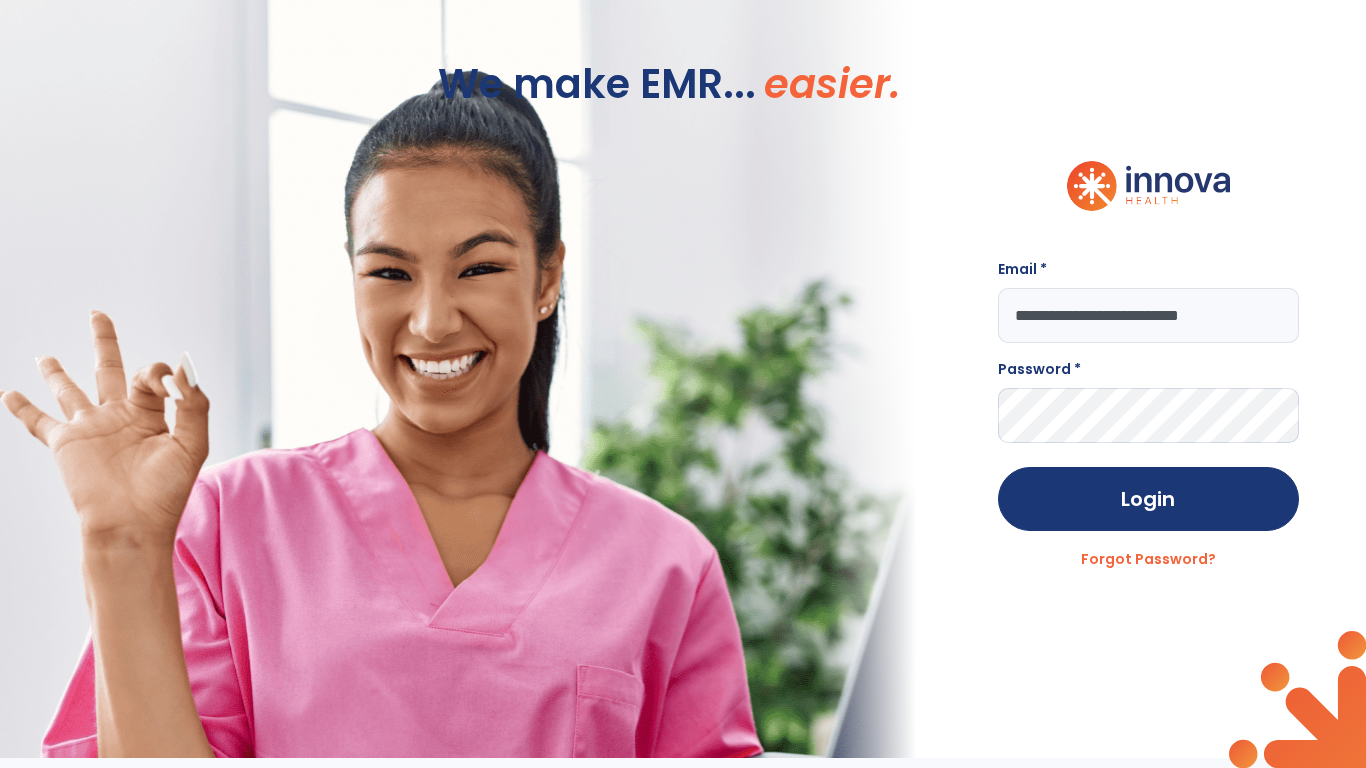 type on "**********" 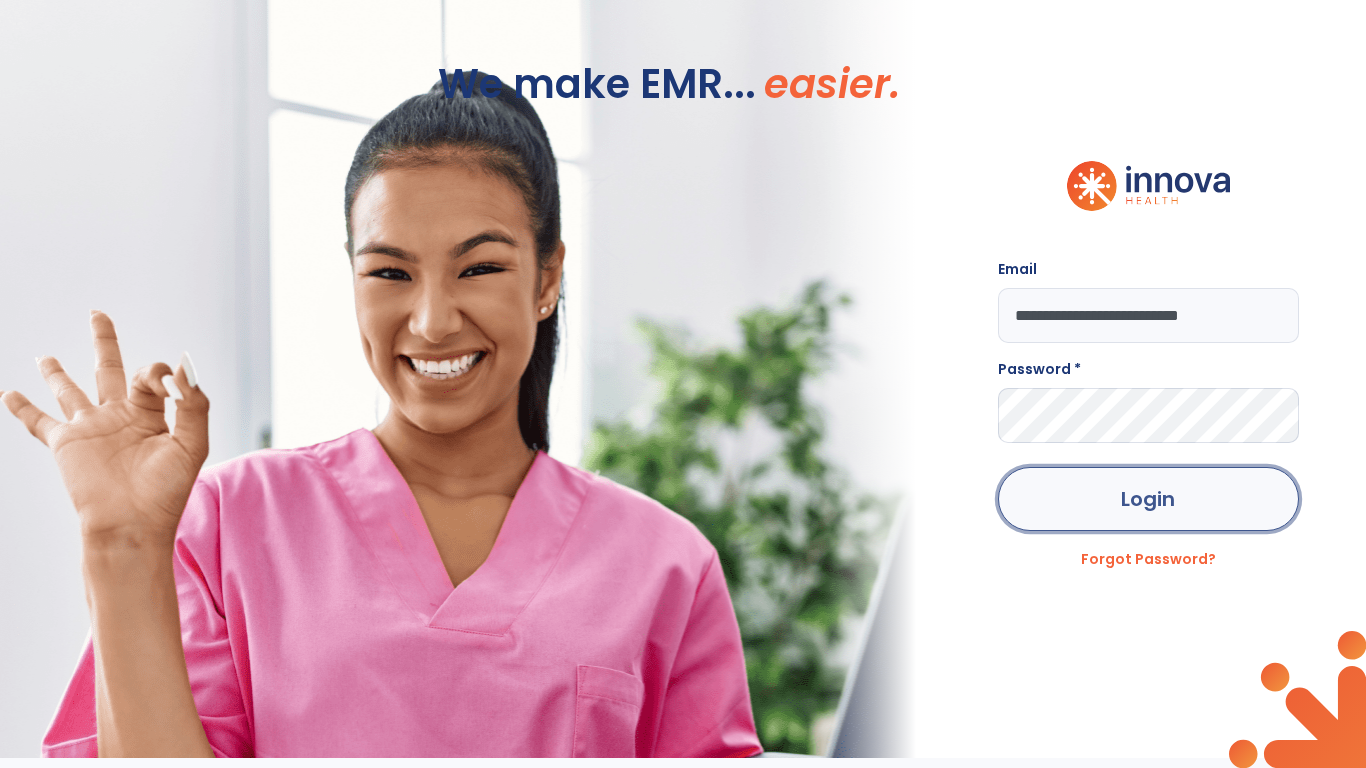 click on "Login" 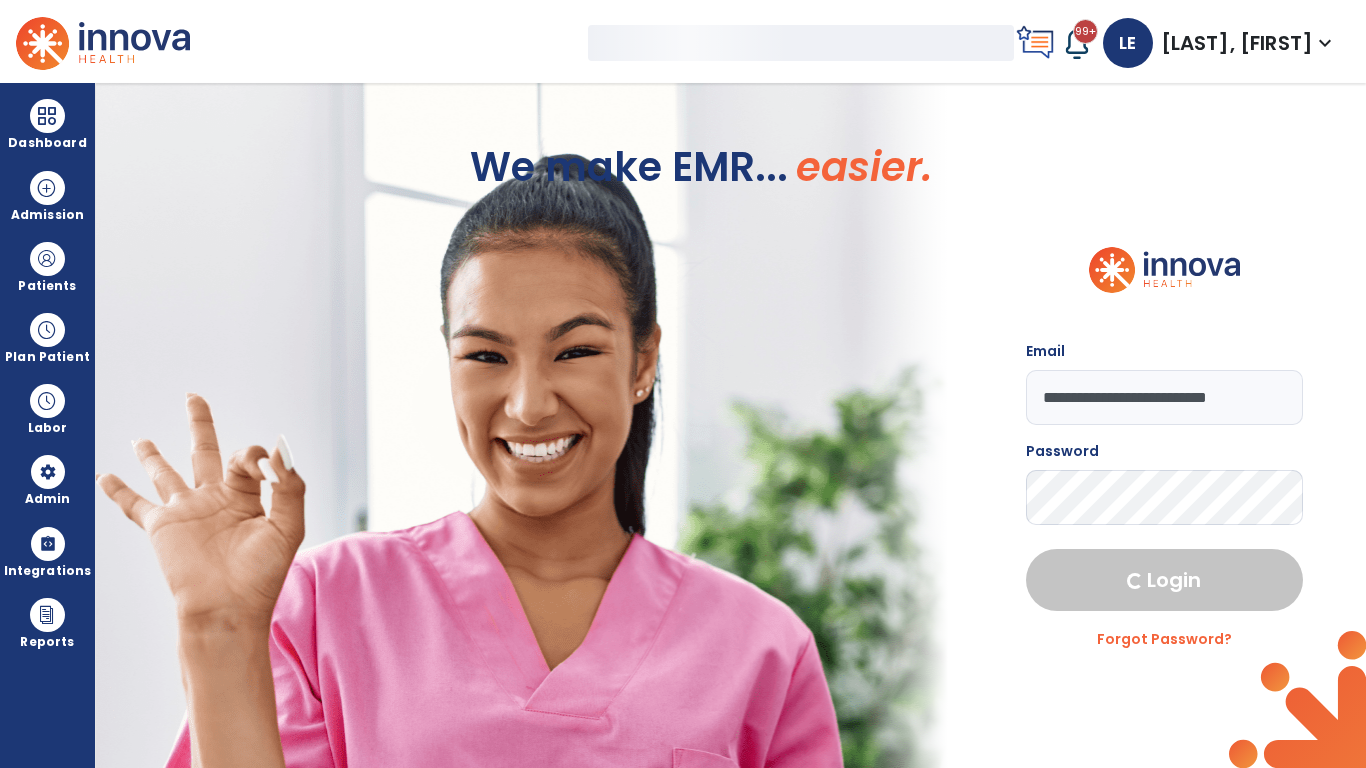 select on "***" 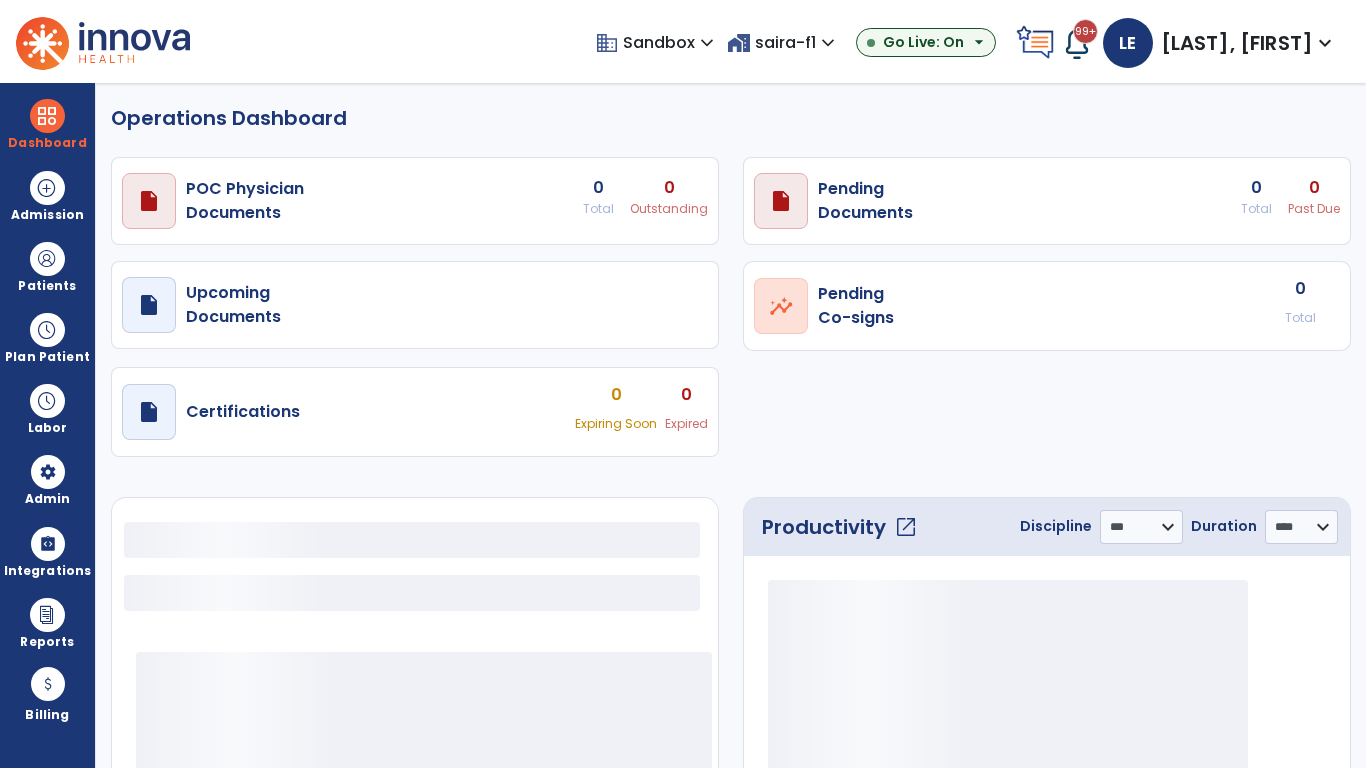 select on "***" 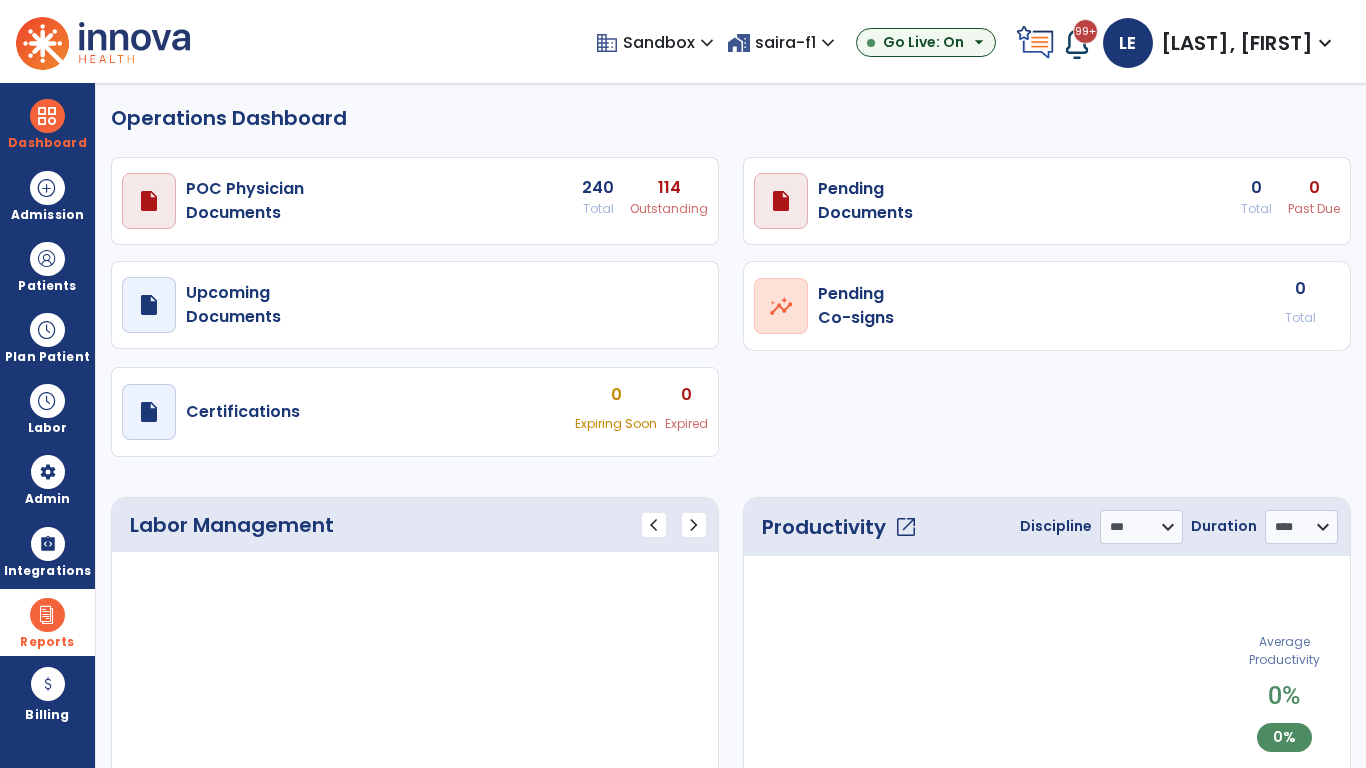 click at bounding box center (47, 615) 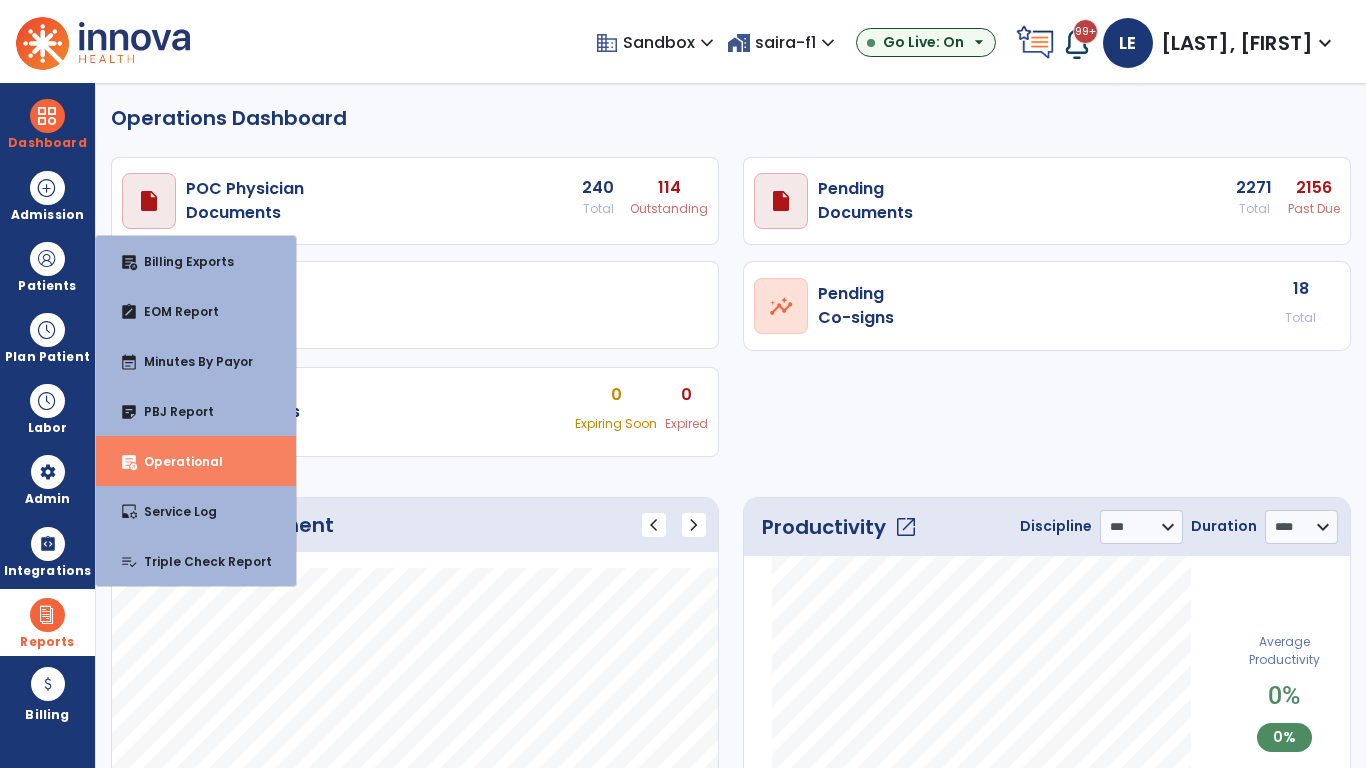 click on "Operational" at bounding box center (175, 461) 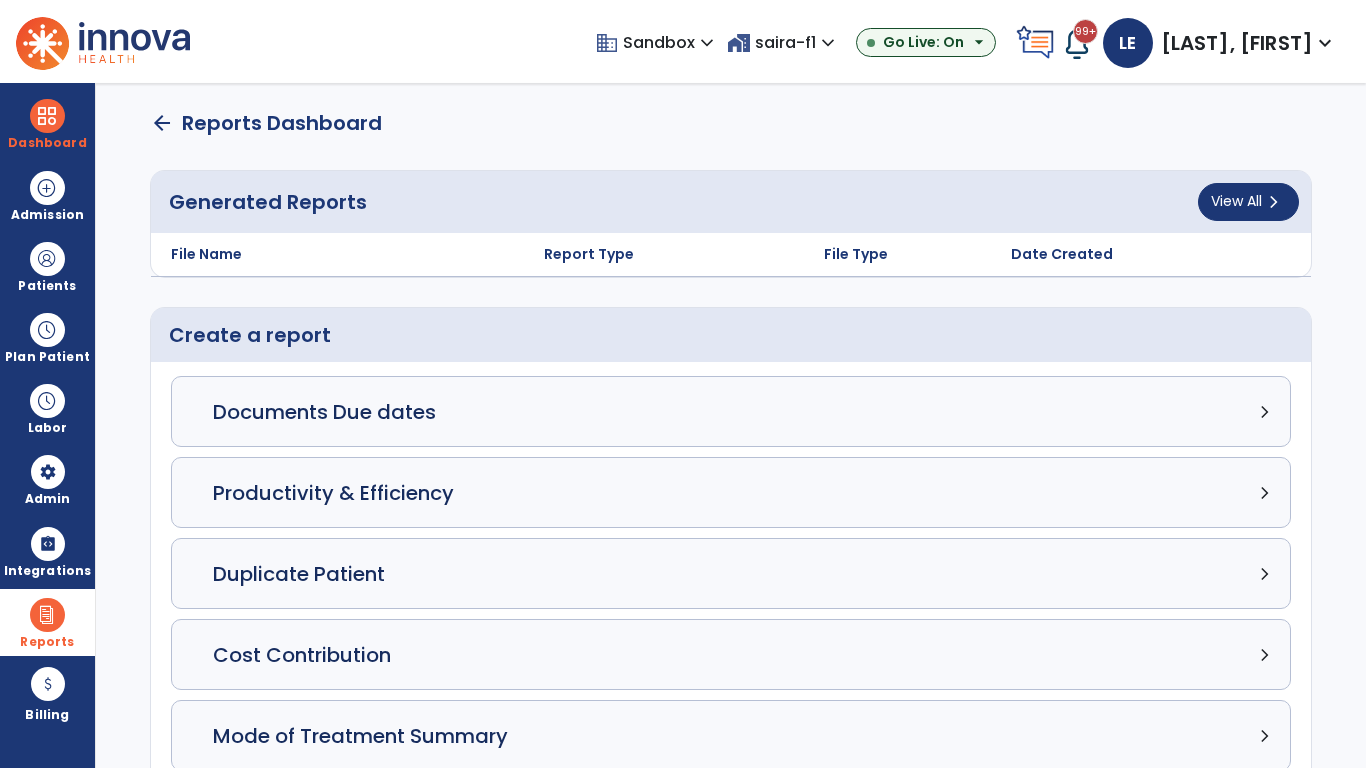 click on "Census Detail chevron_right" 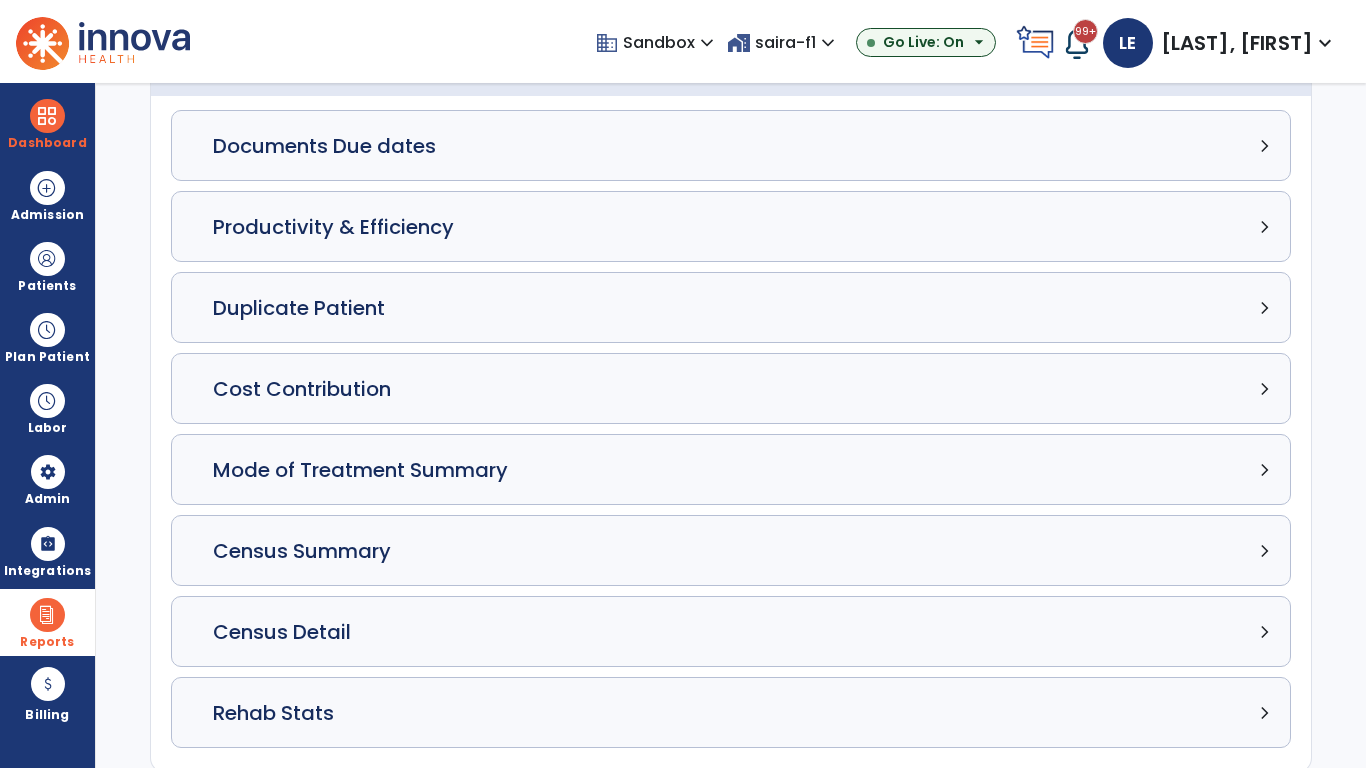 select on "*****" 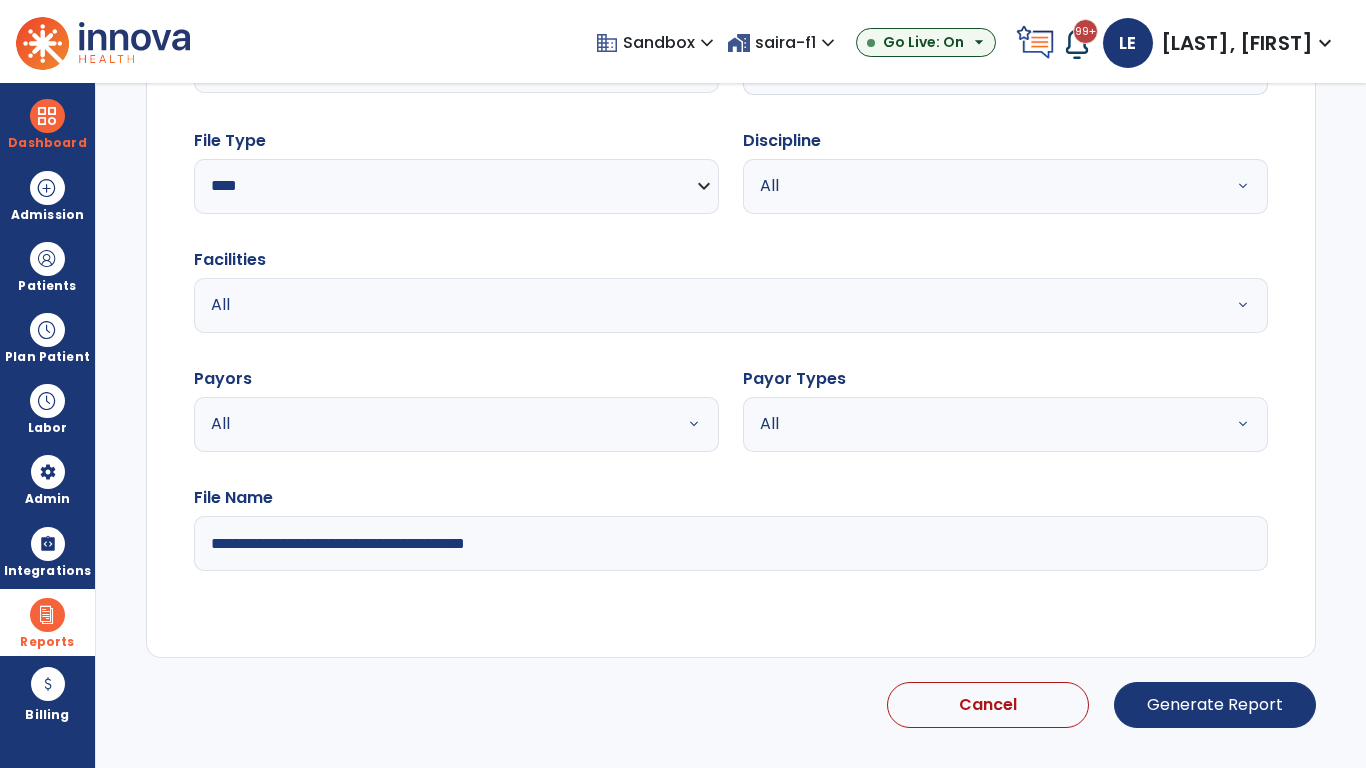 select on "*****" 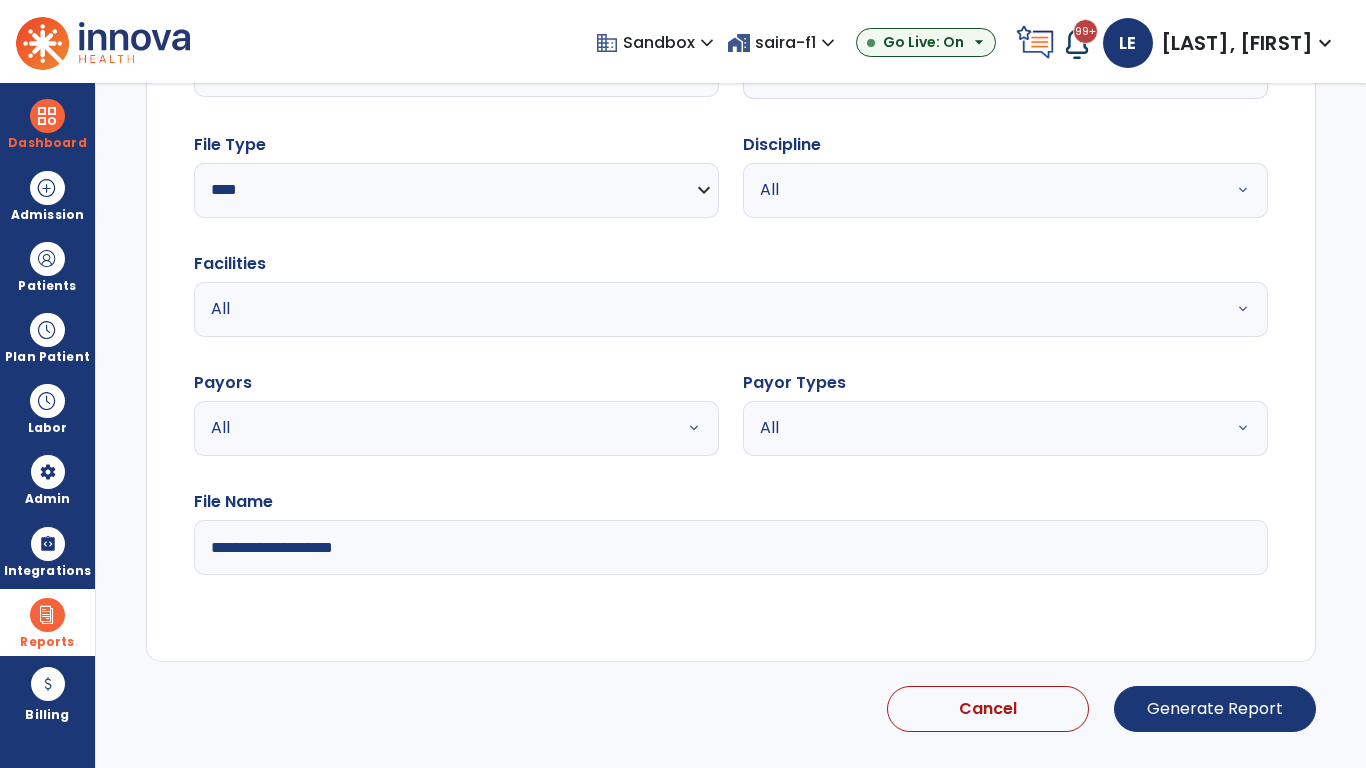 select on "*" 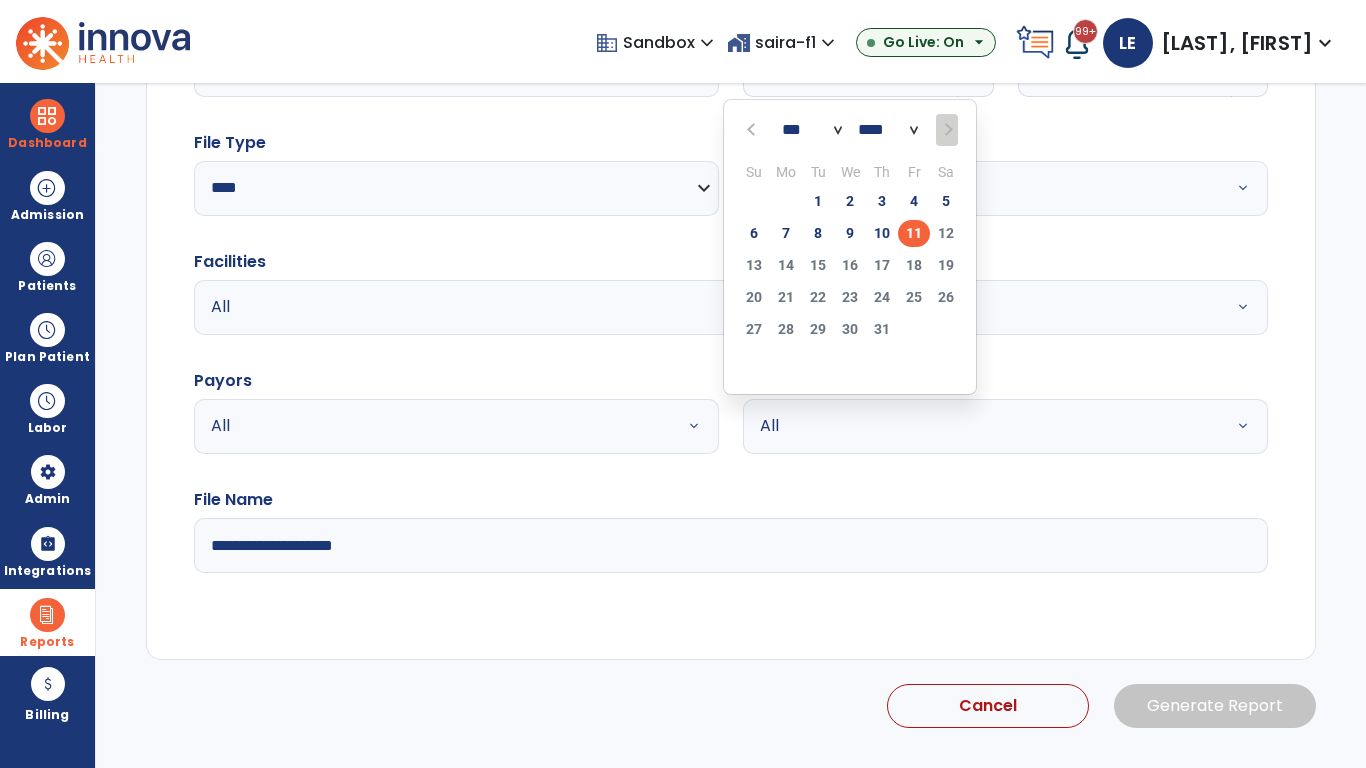 scroll, scrollTop: 192, scrollLeft: 0, axis: vertical 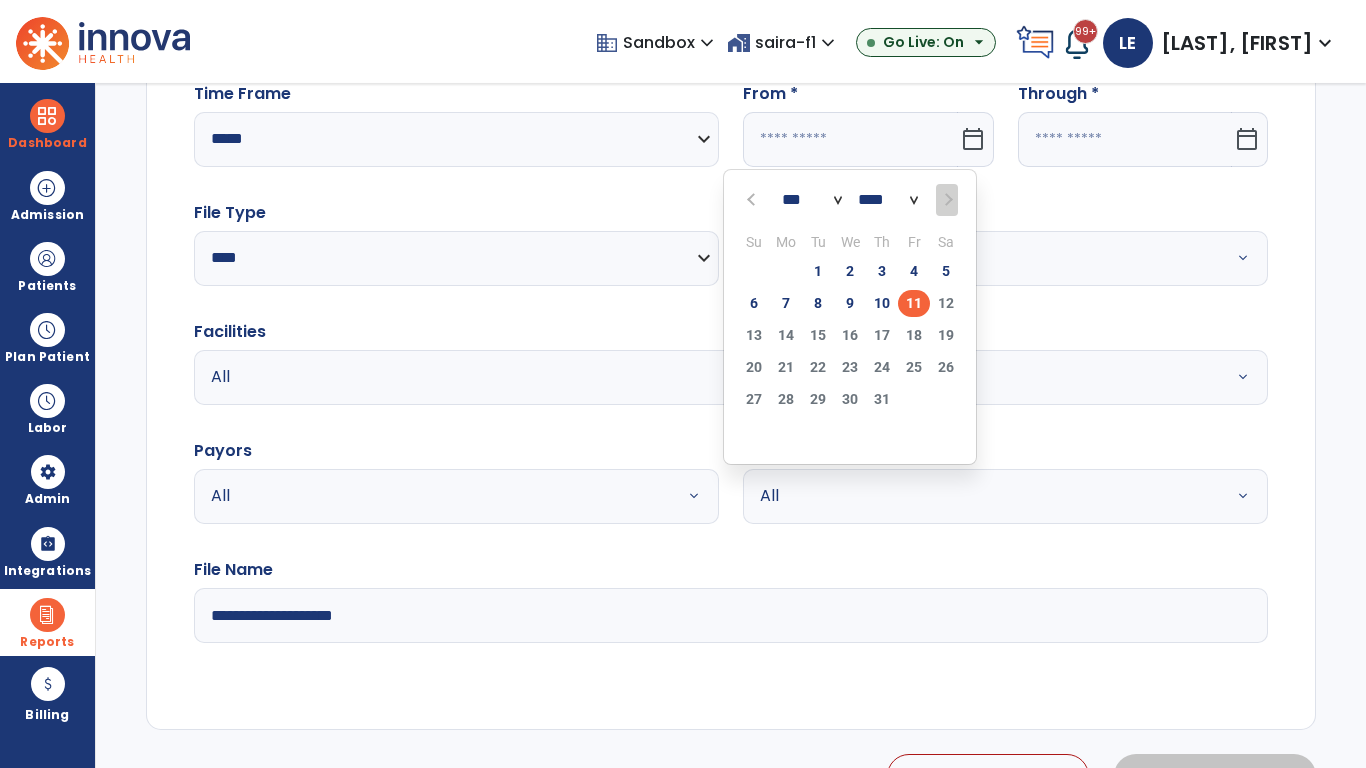 select on "****" 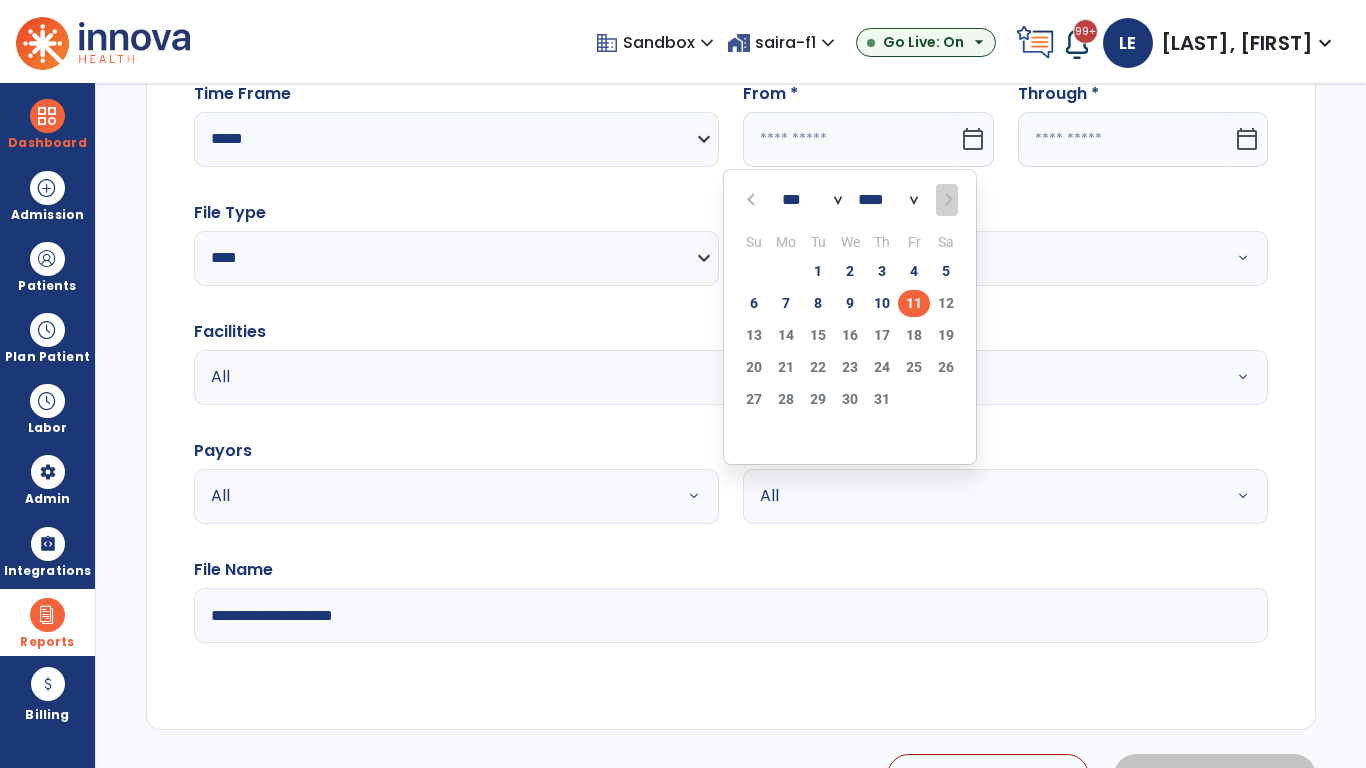 select on "**" 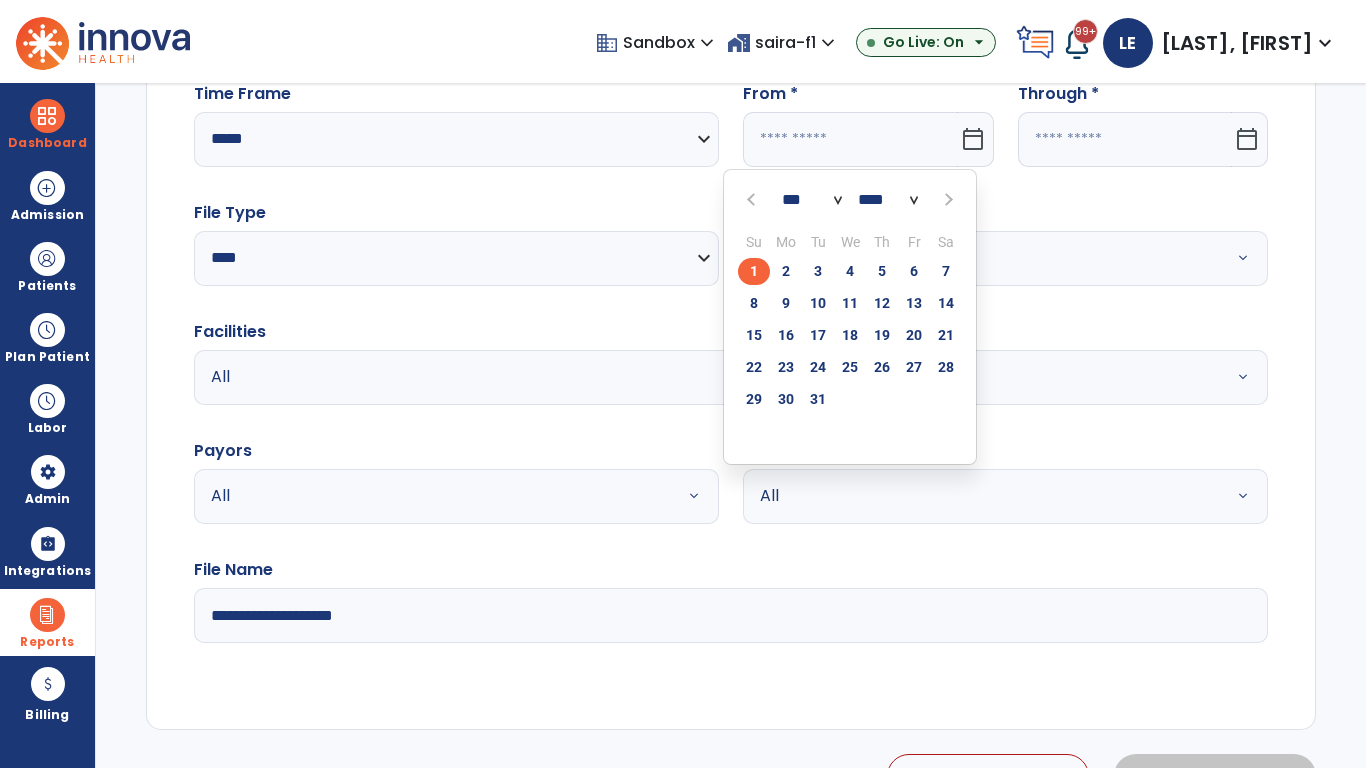 click on "1" 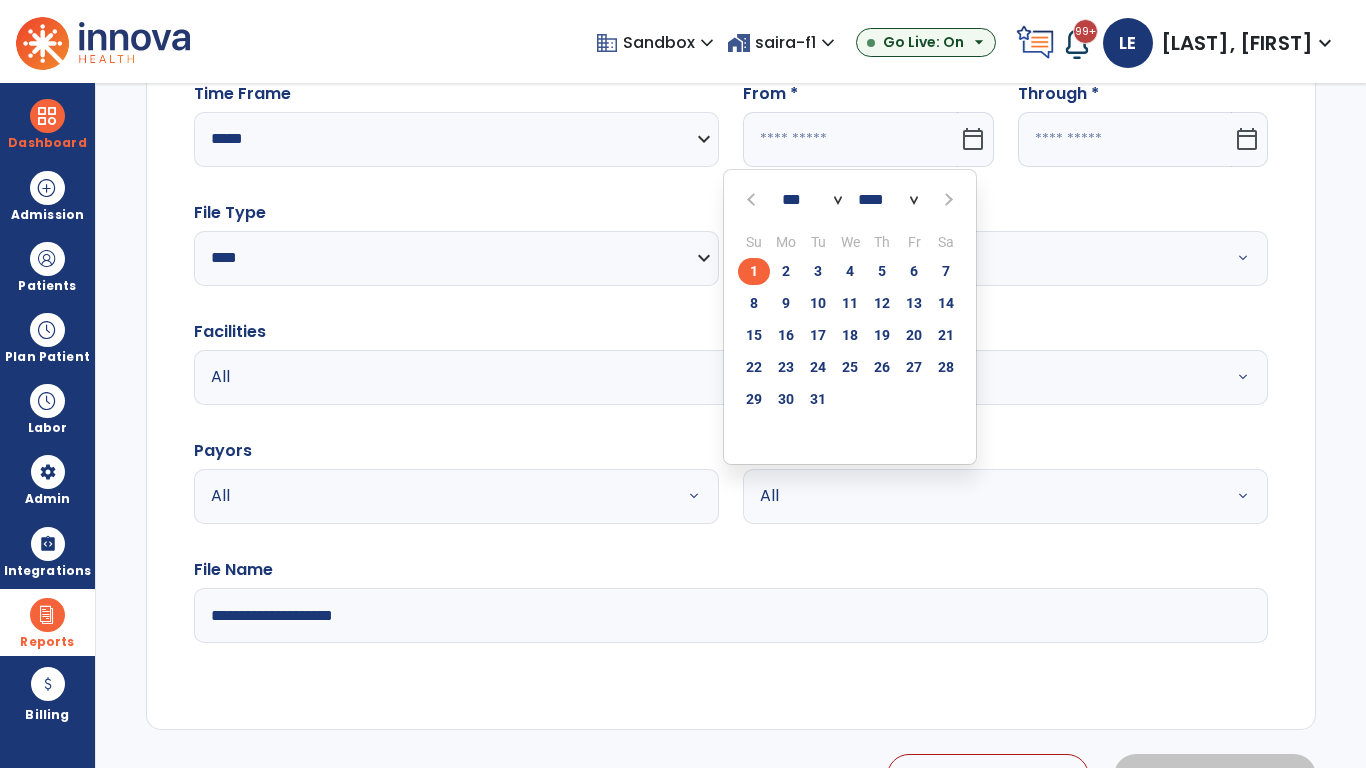 type on "**********" 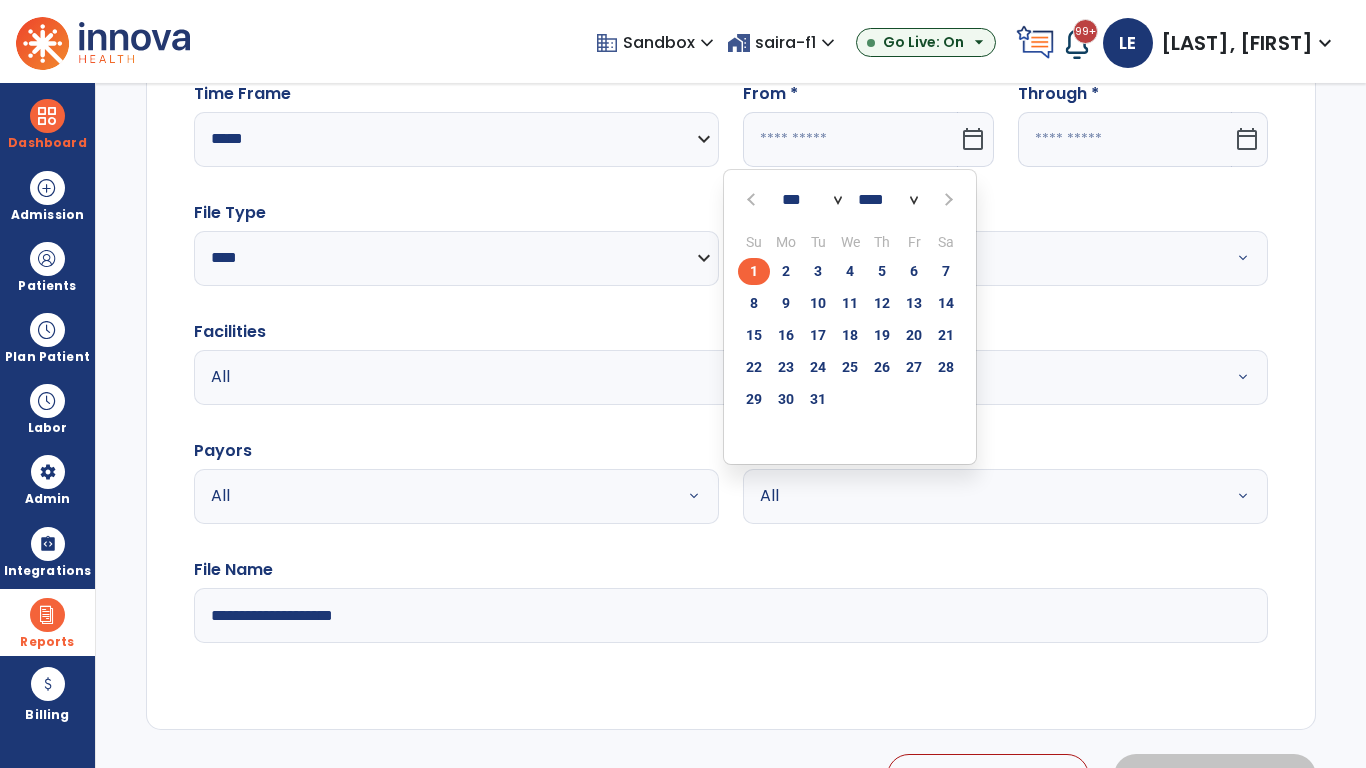 type on "*********" 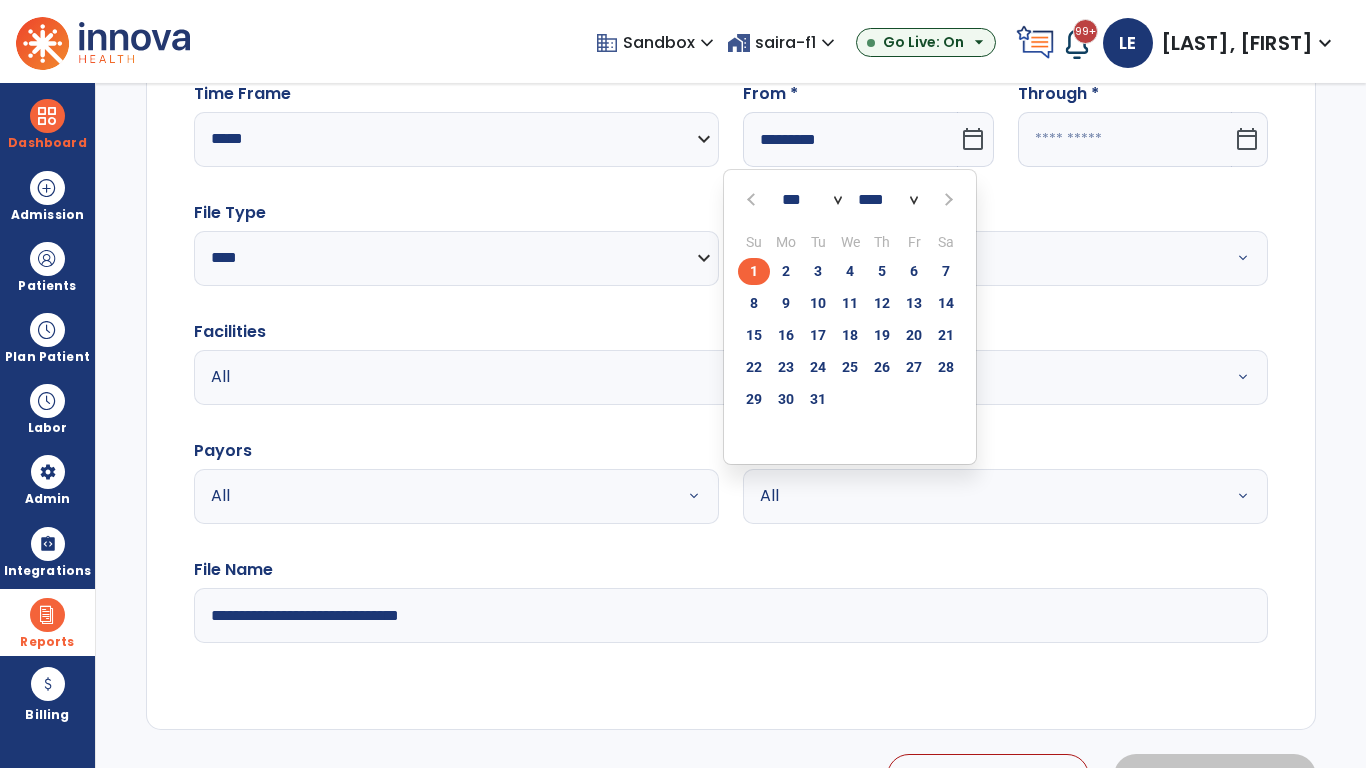 click 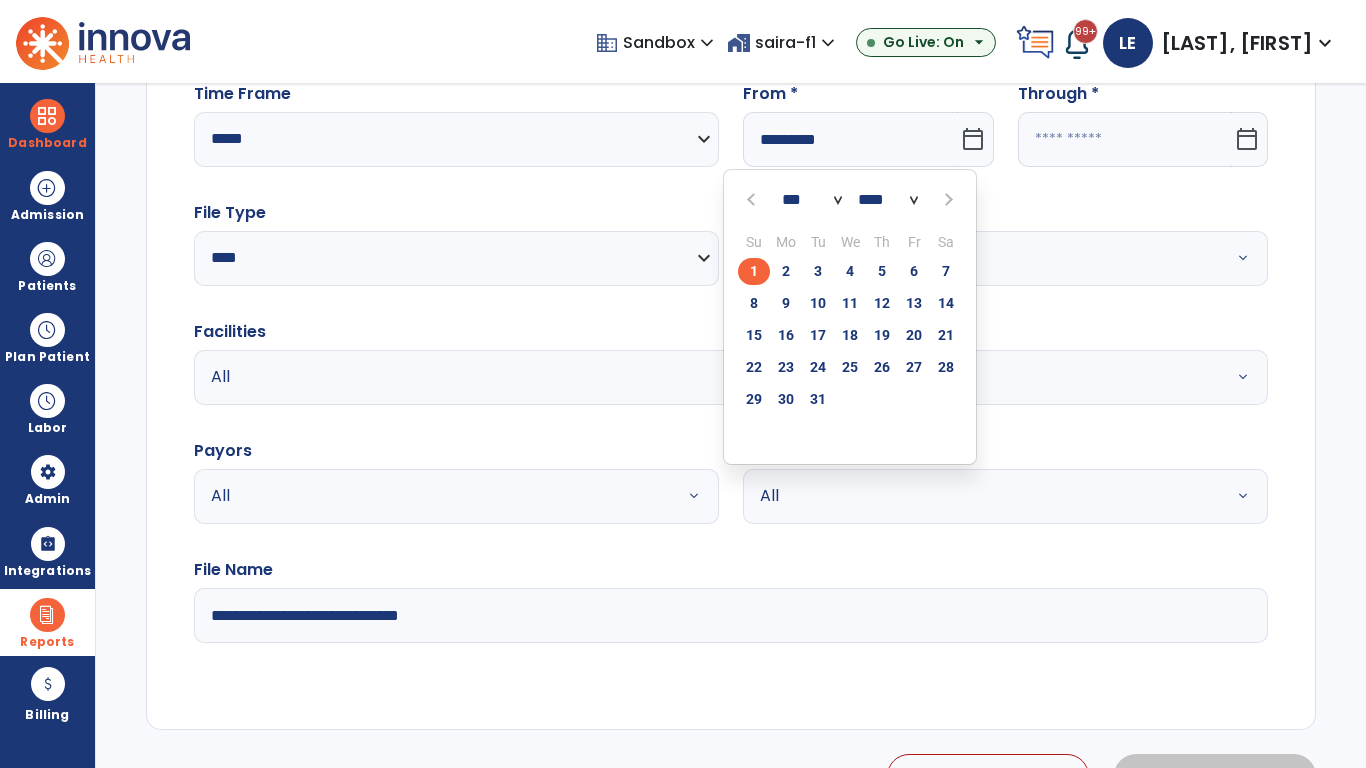 select on "*" 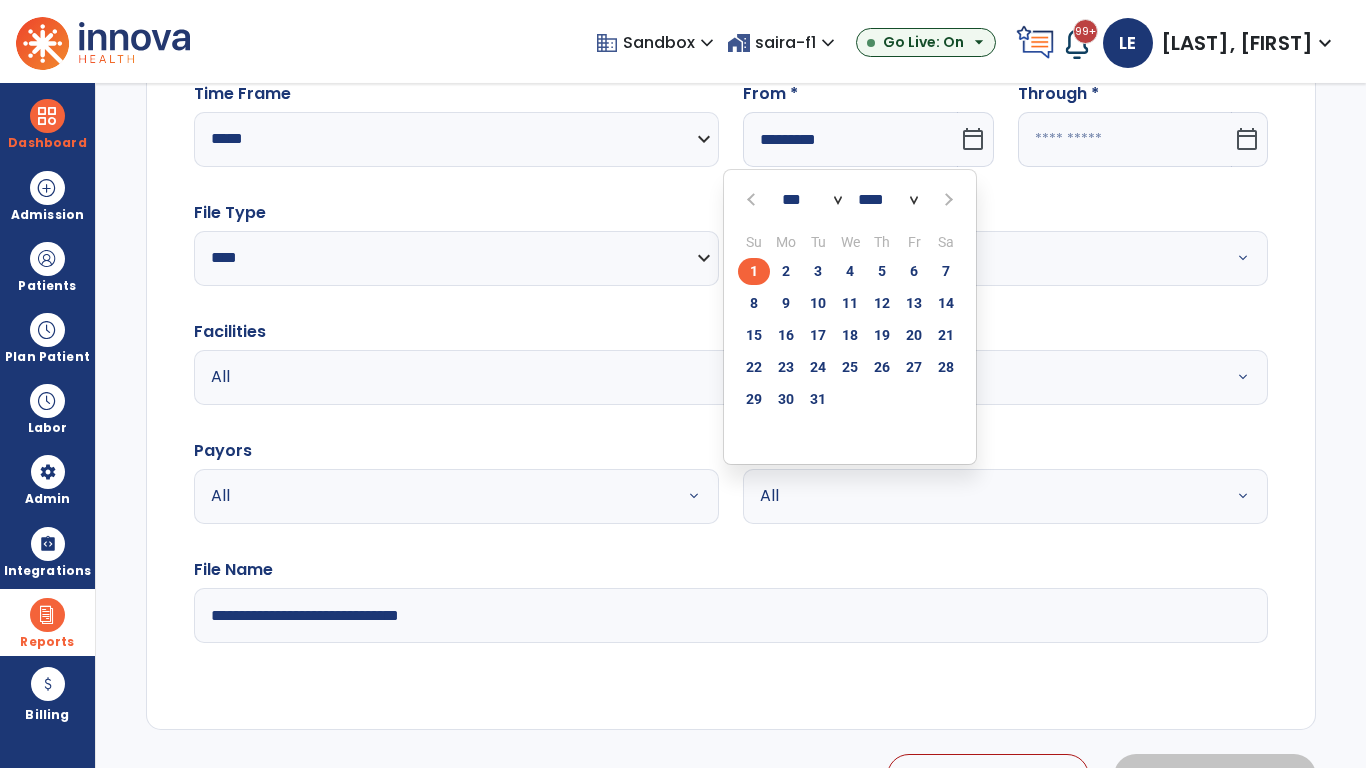 select on "****" 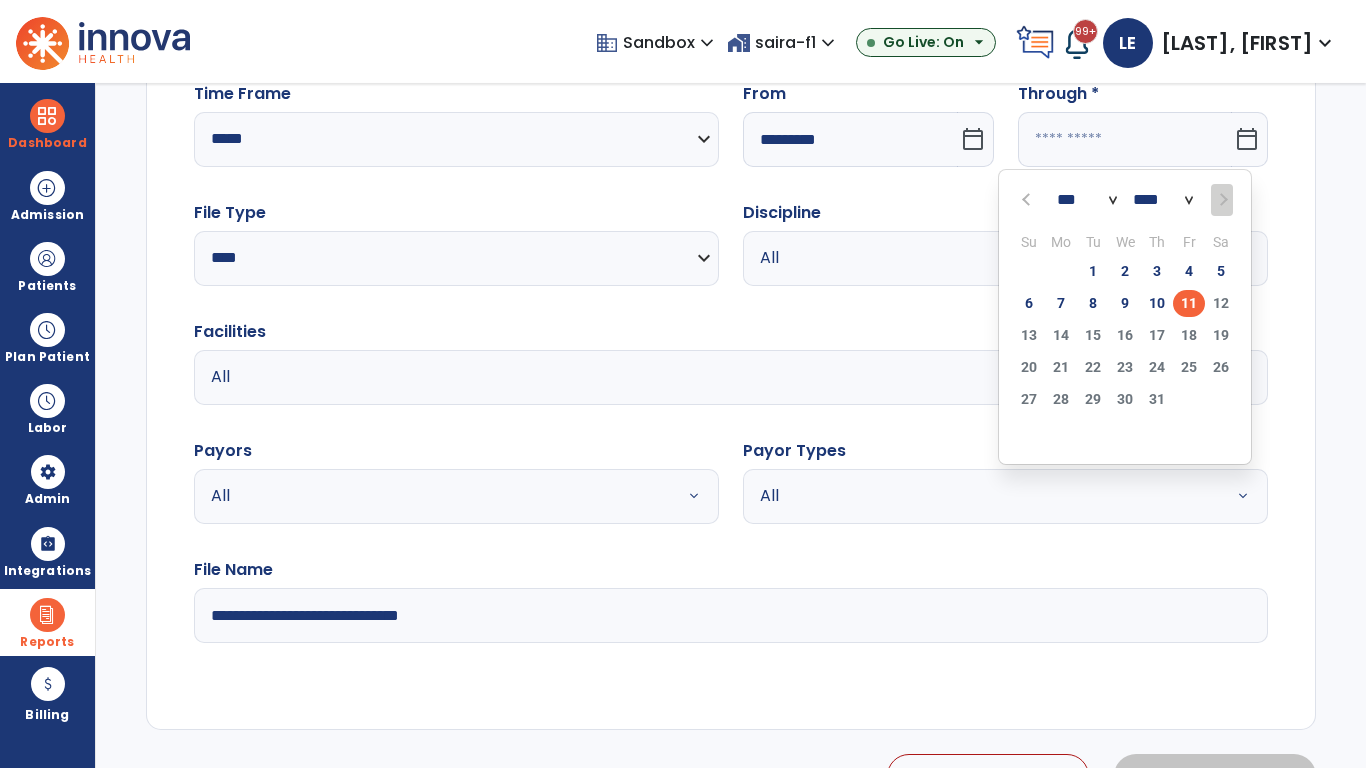 select on "*" 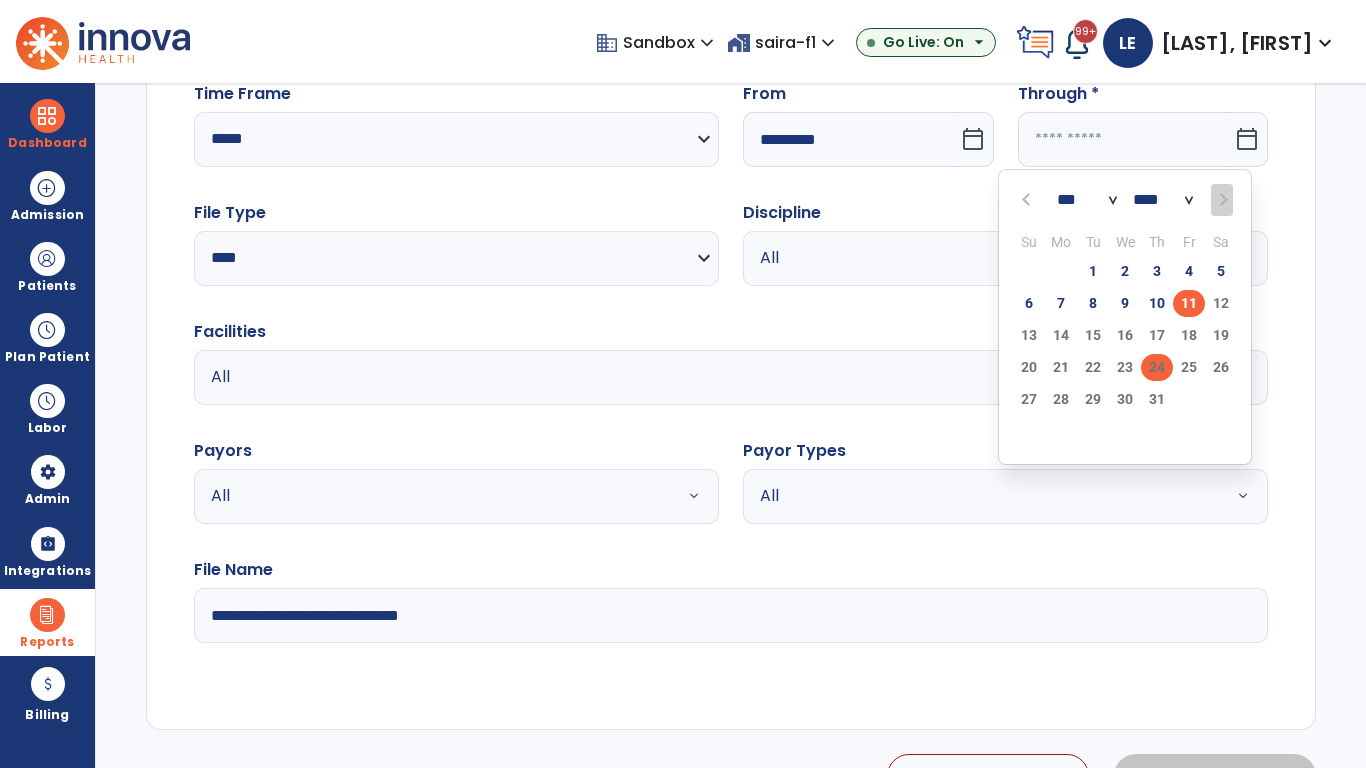 click on "24" 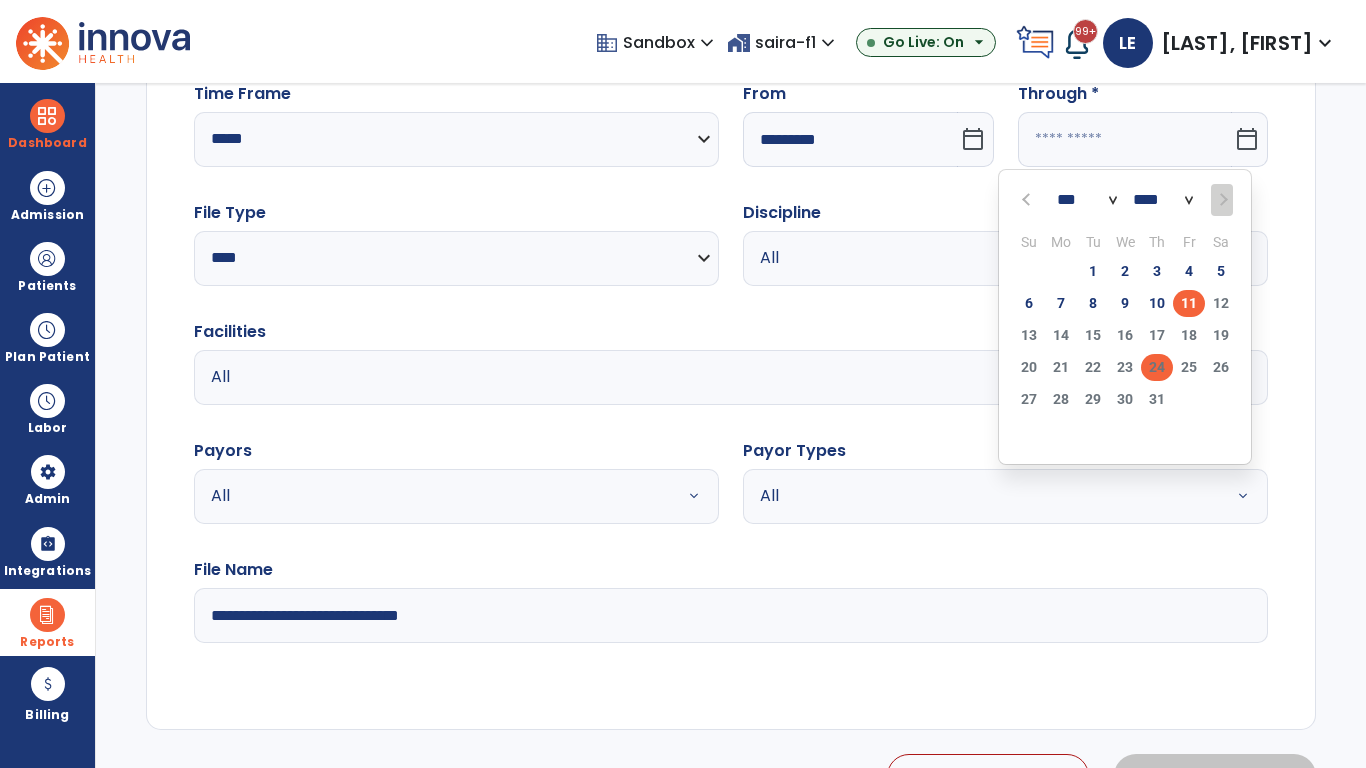 type on "**********" 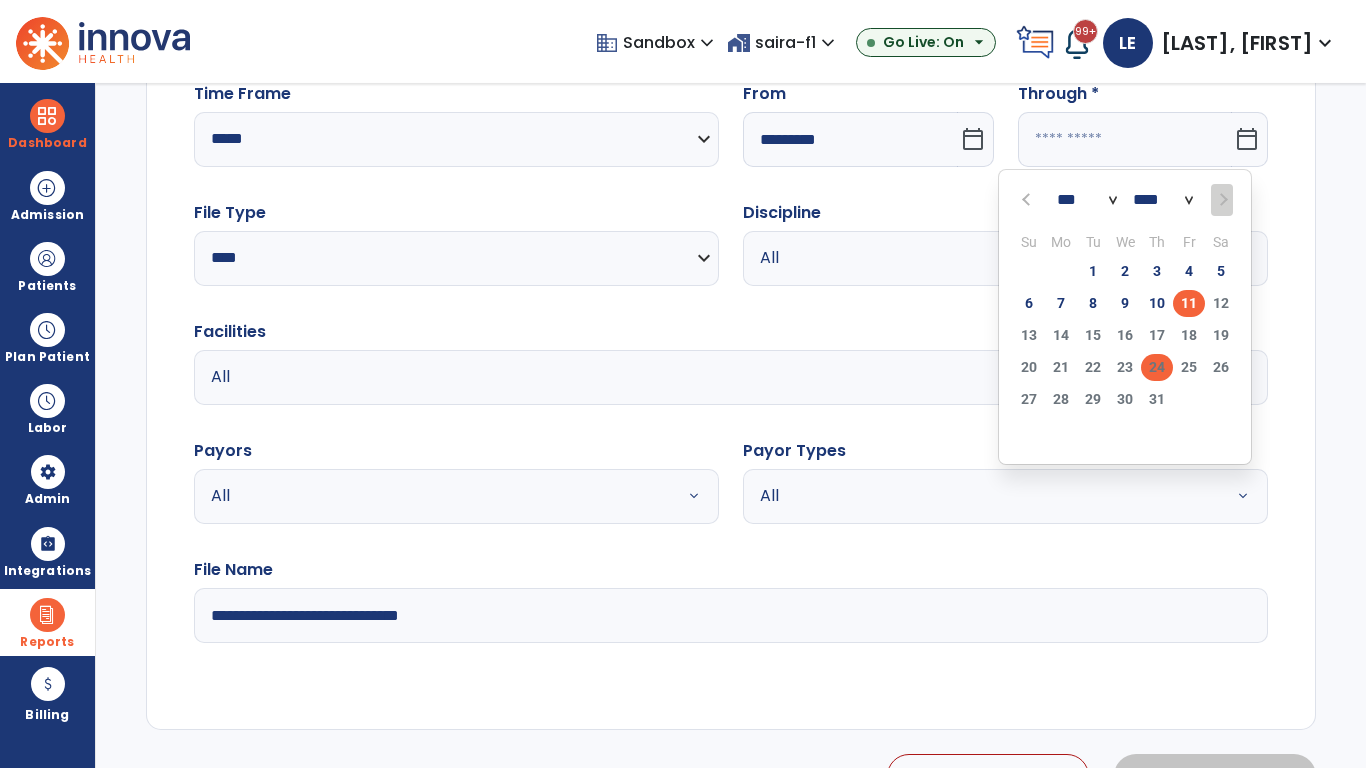 type on "*********" 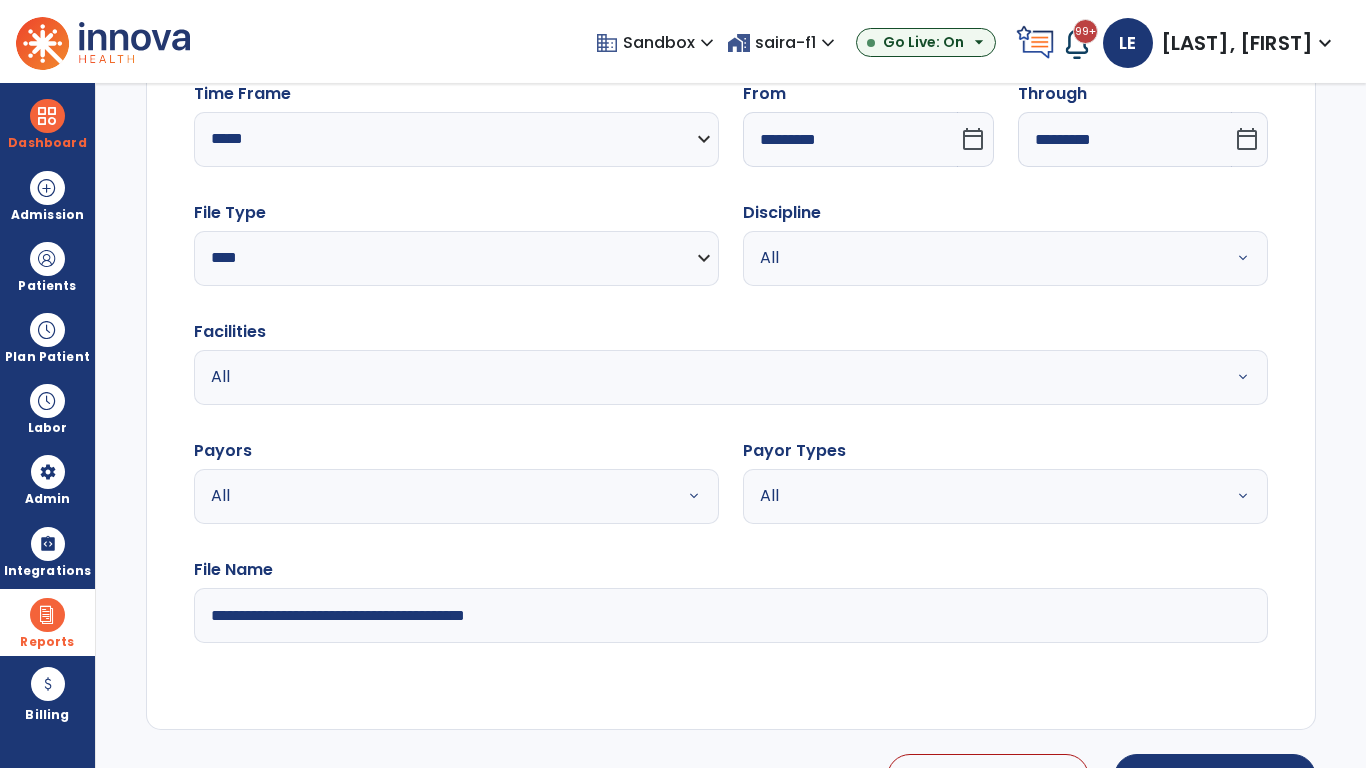 click on "All" at bounding box center (981, 258) 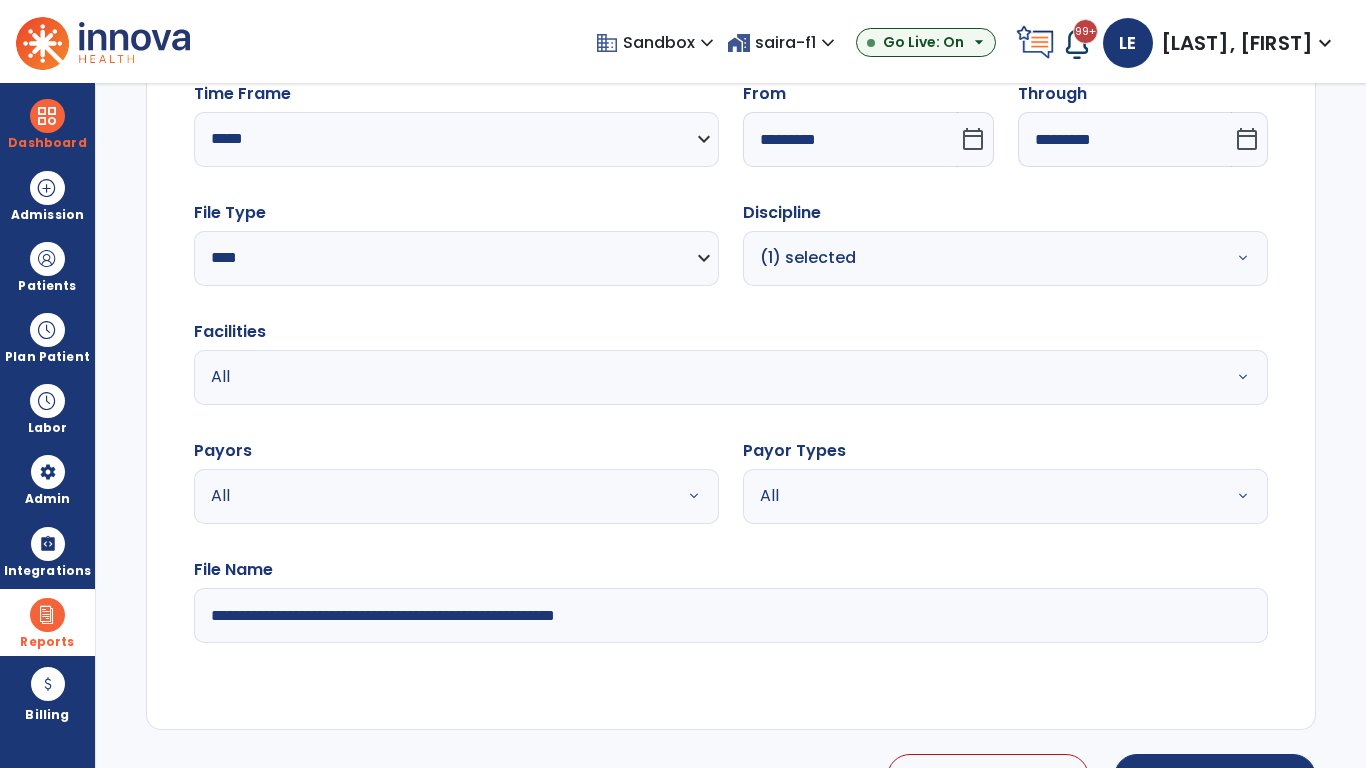type on "**********" 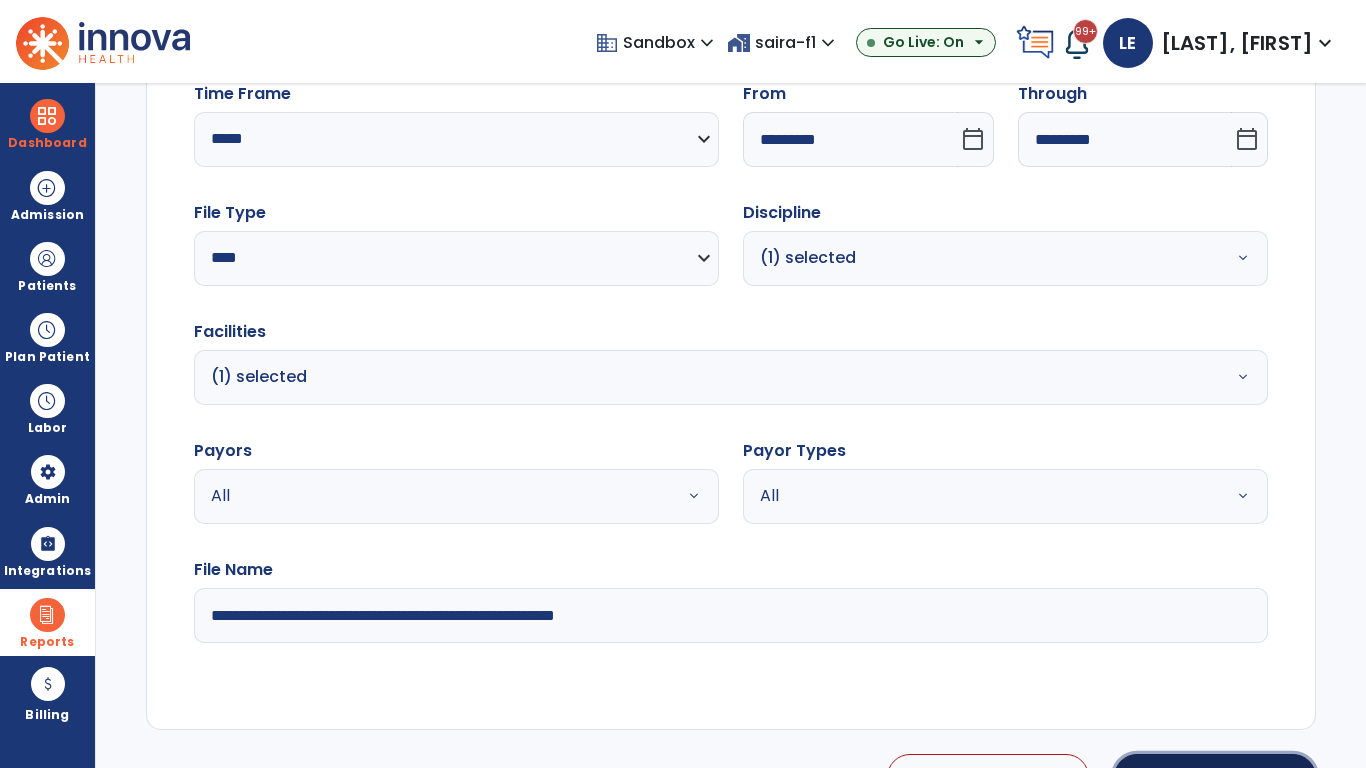 click on "Generate Report" 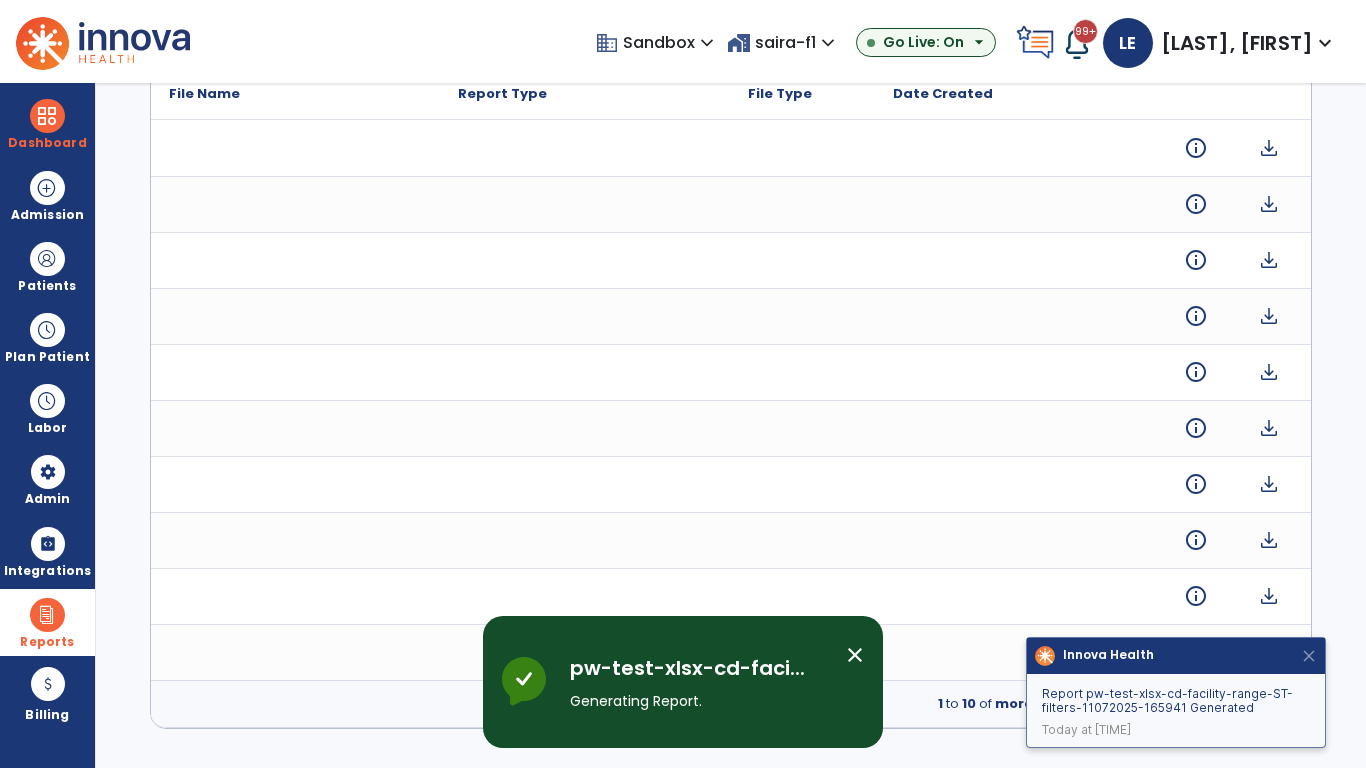 scroll, scrollTop: 0, scrollLeft: 0, axis: both 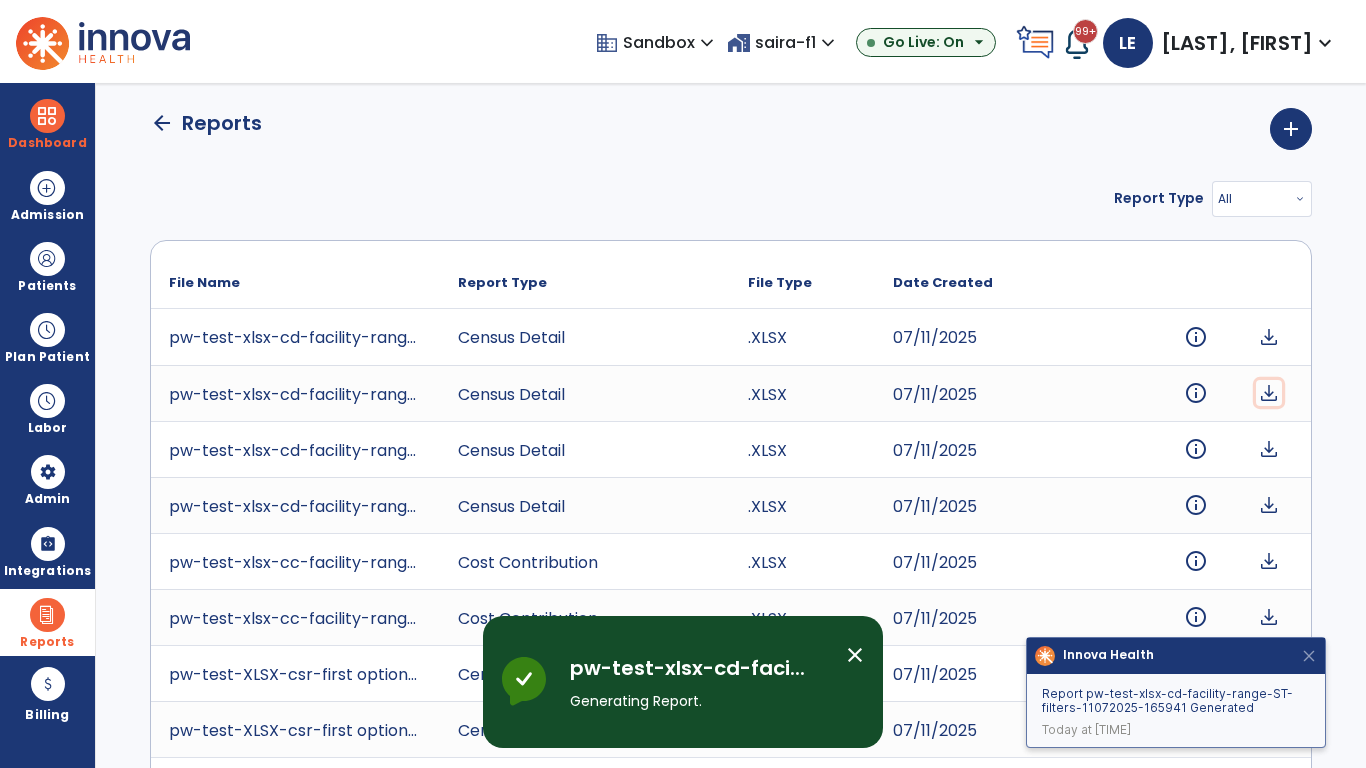 click on "download" 